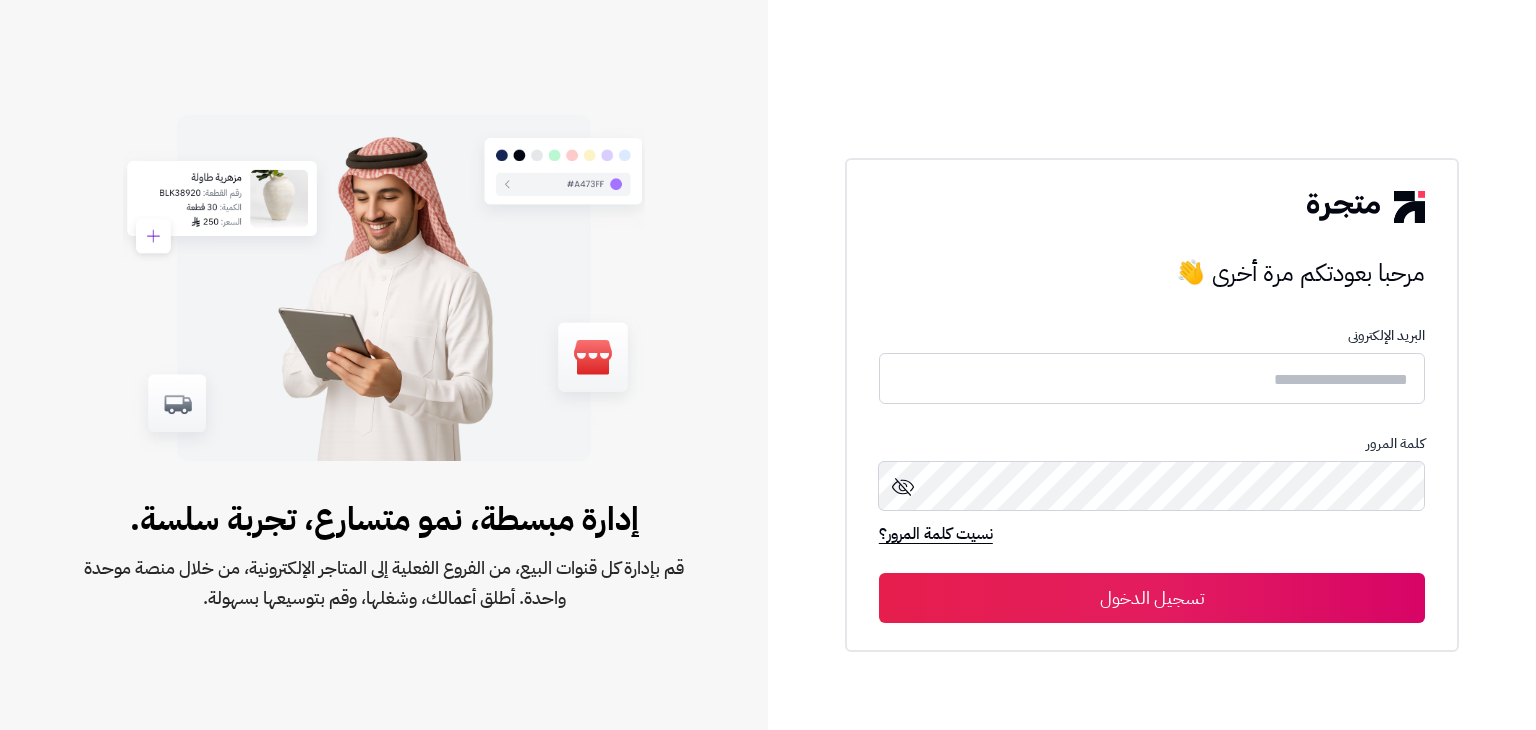 scroll, scrollTop: 0, scrollLeft: 0, axis: both 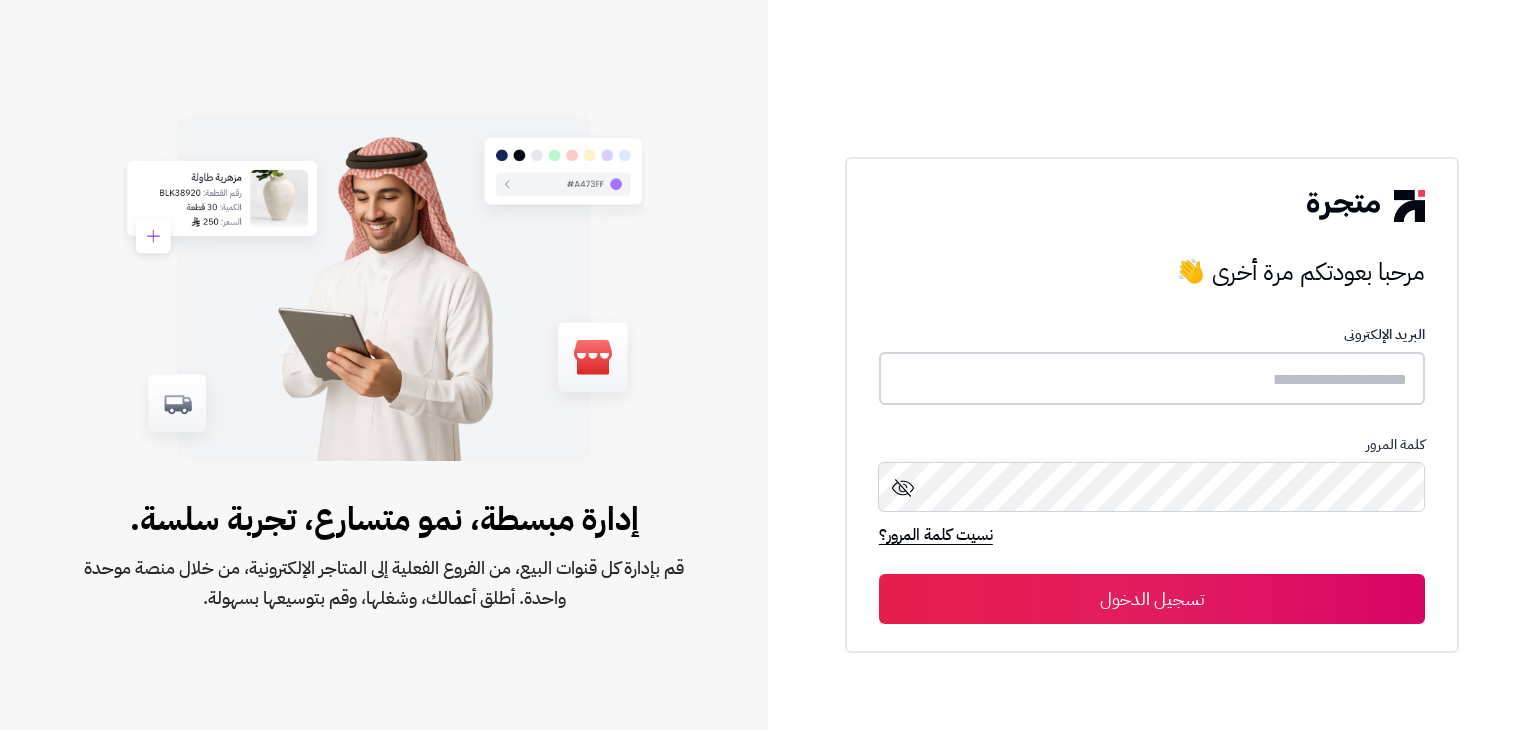 type on "******" 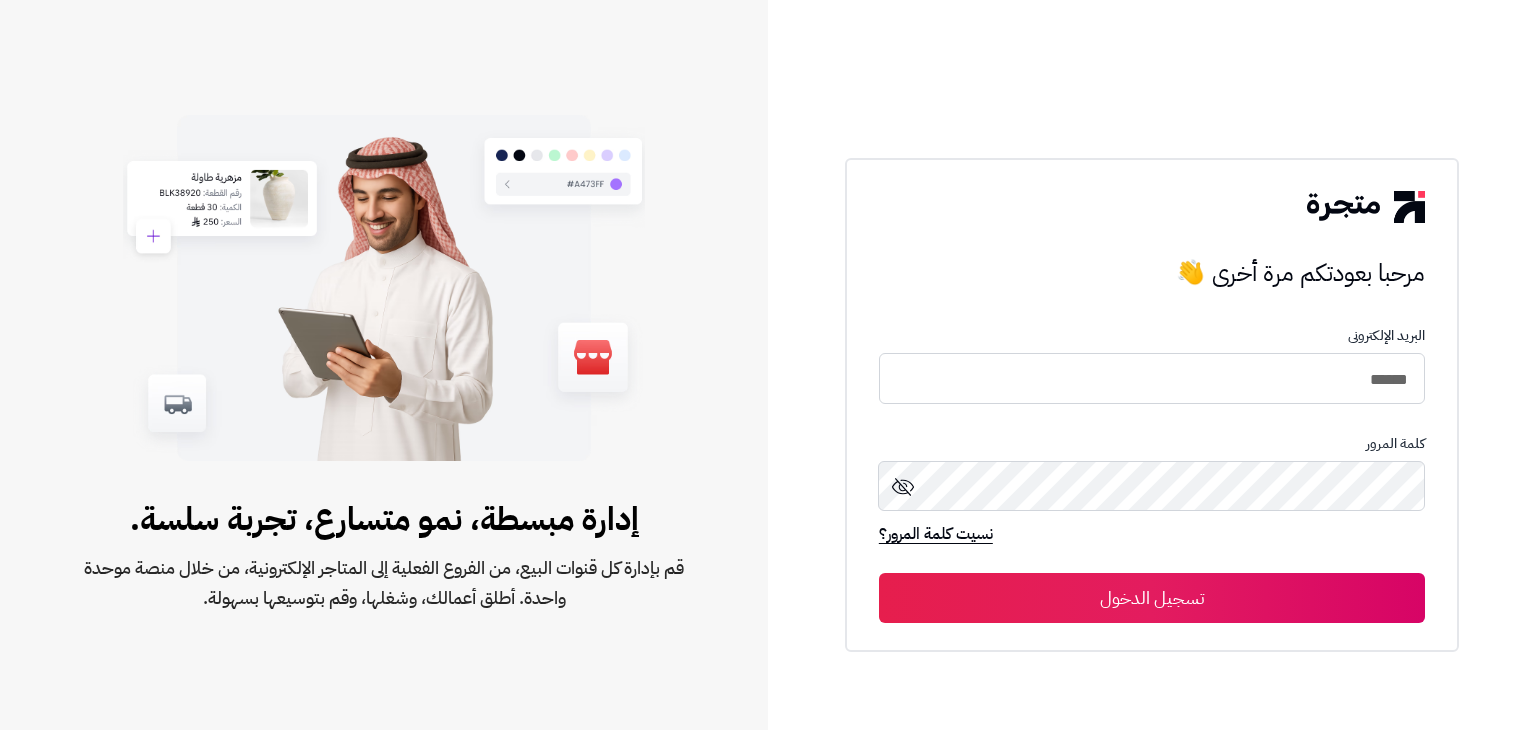 click on "تسجيل الدخول" at bounding box center [1152, 598] 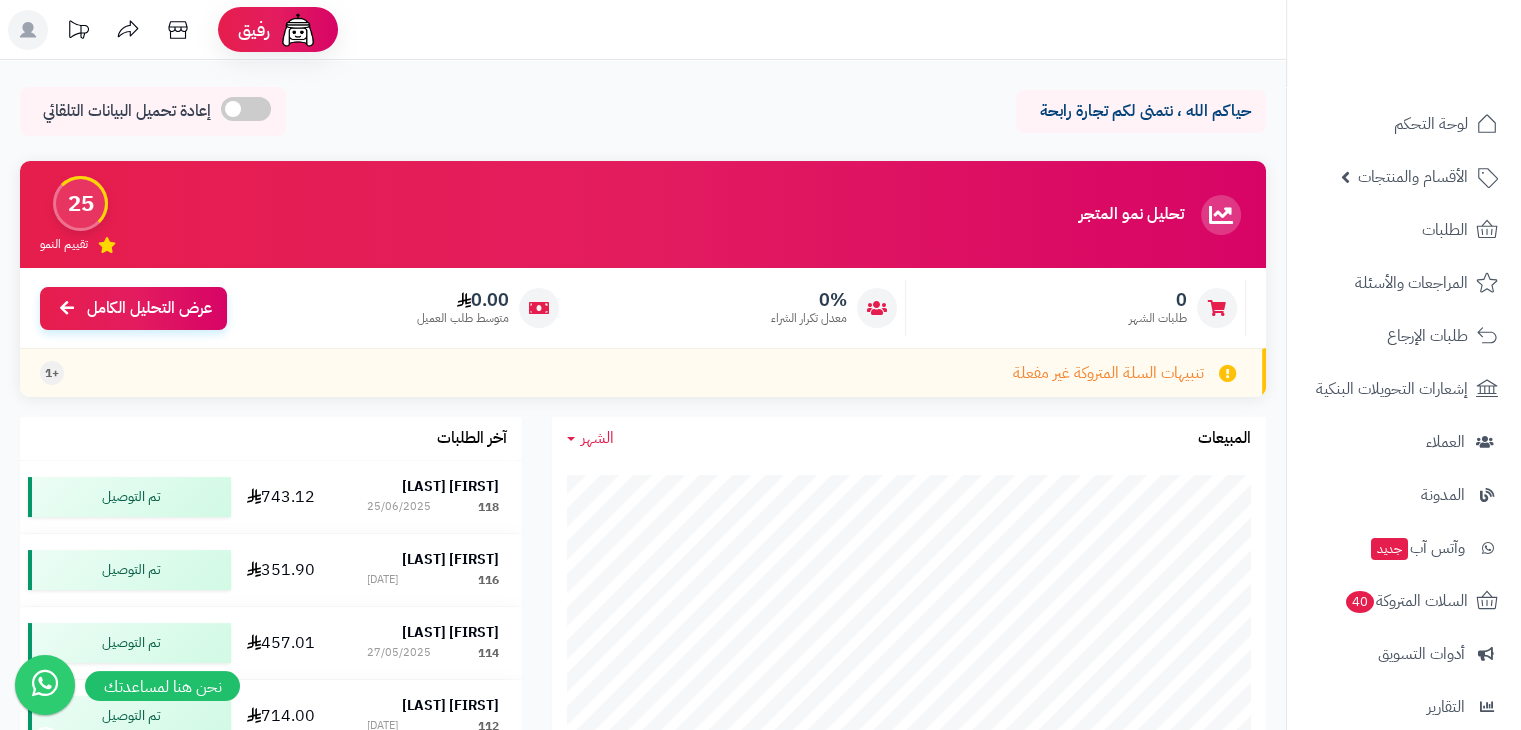 scroll, scrollTop: 184, scrollLeft: 0, axis: vertical 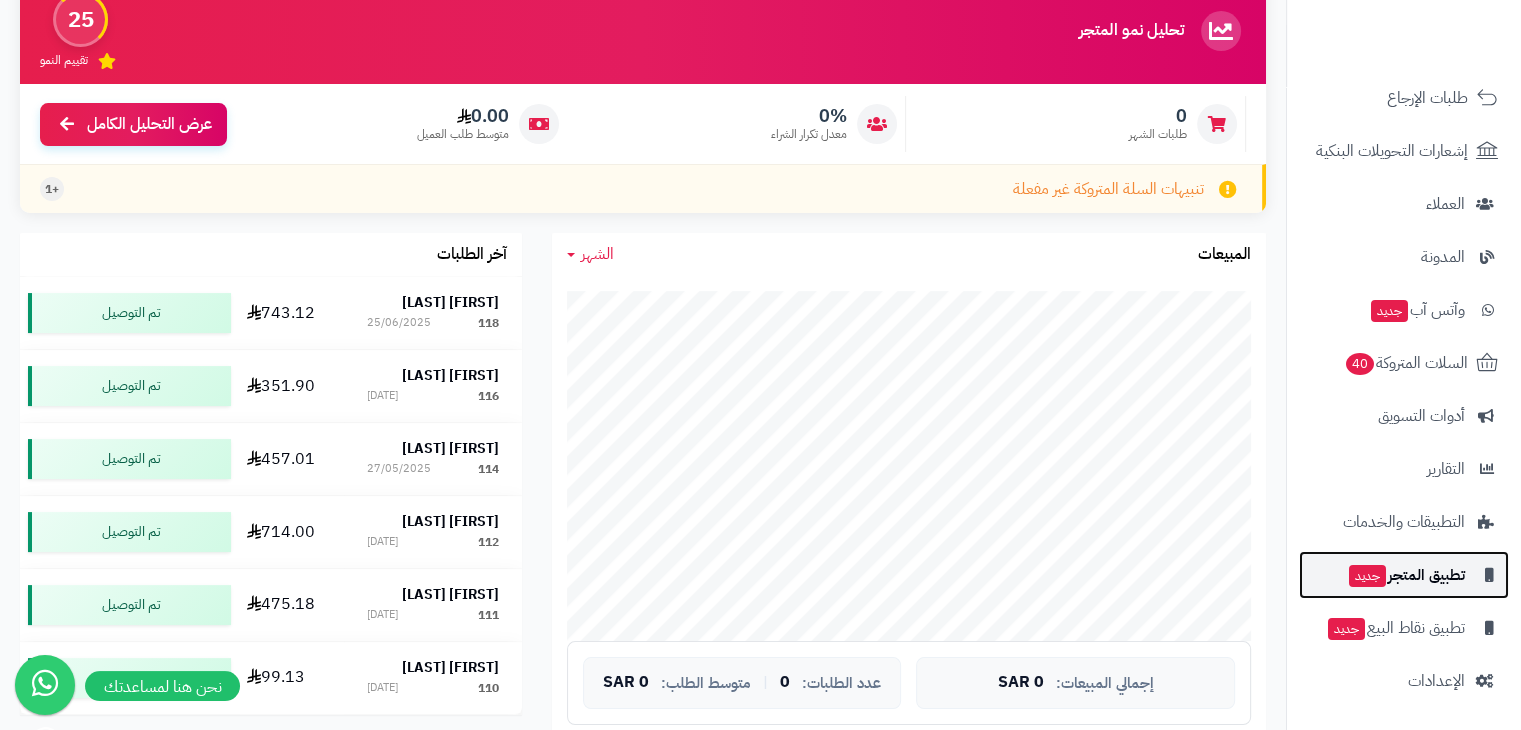 click on "تطبيق المتجر    جديد" at bounding box center (1406, 575) 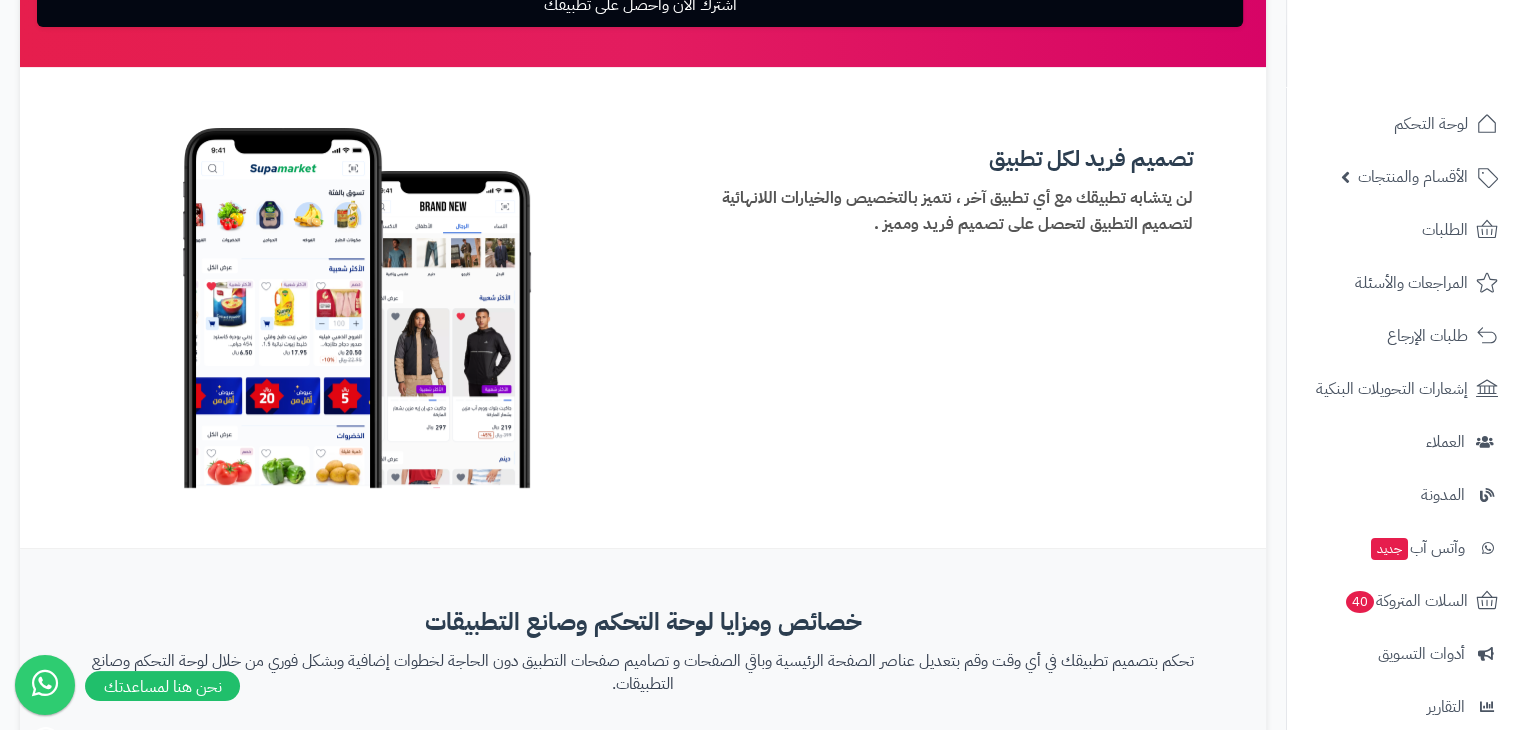 scroll, scrollTop: 739, scrollLeft: 0, axis: vertical 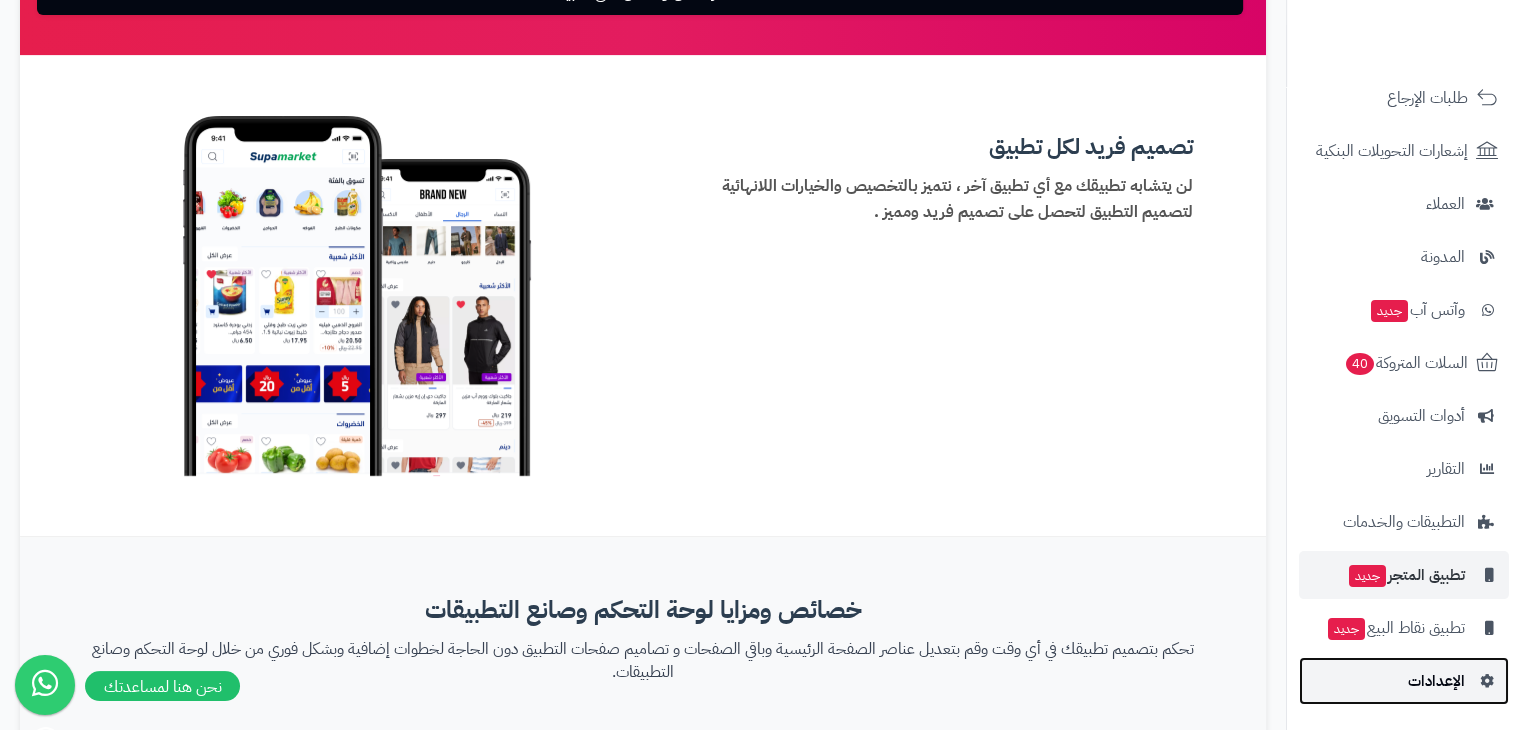 click on "الإعدادات" at bounding box center (1436, 681) 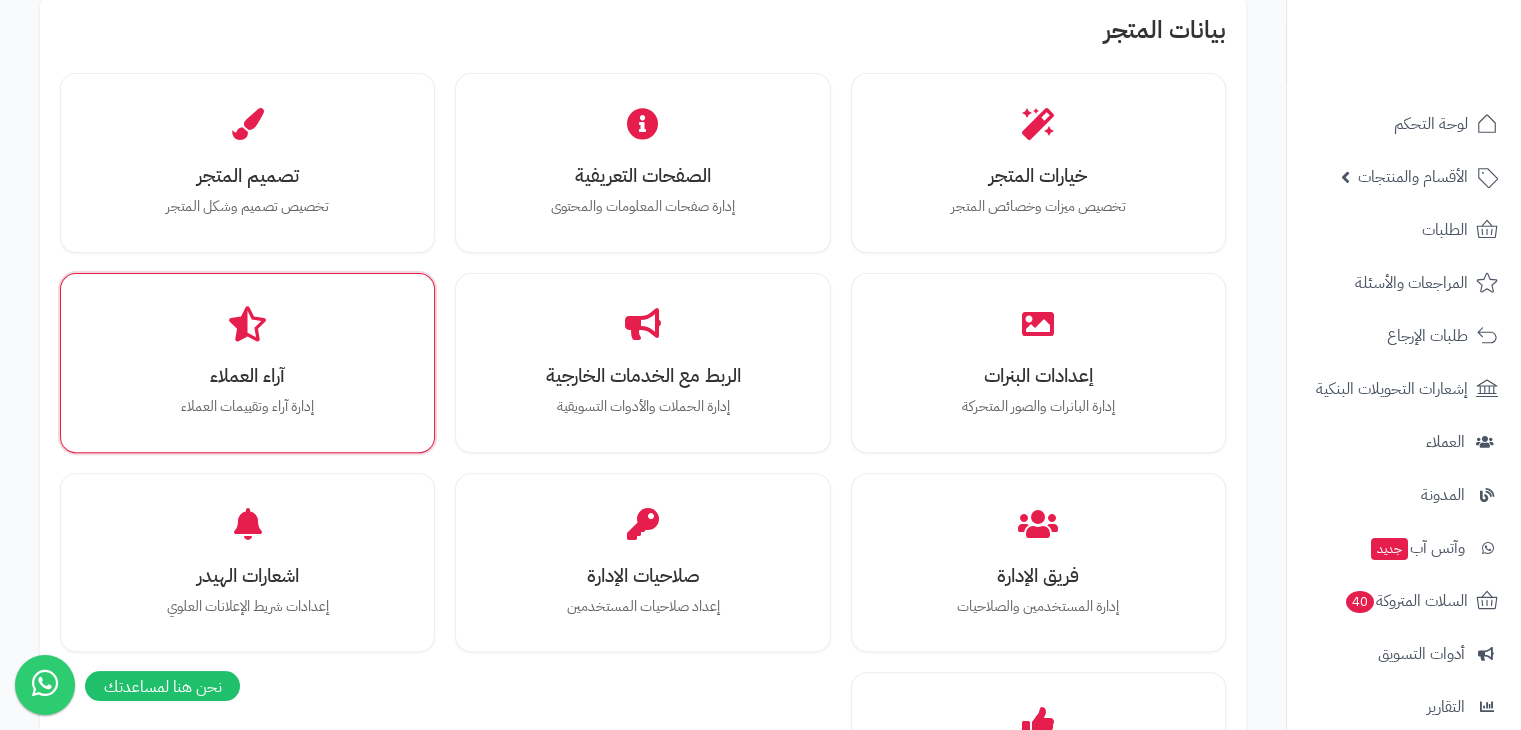 scroll, scrollTop: 627, scrollLeft: 0, axis: vertical 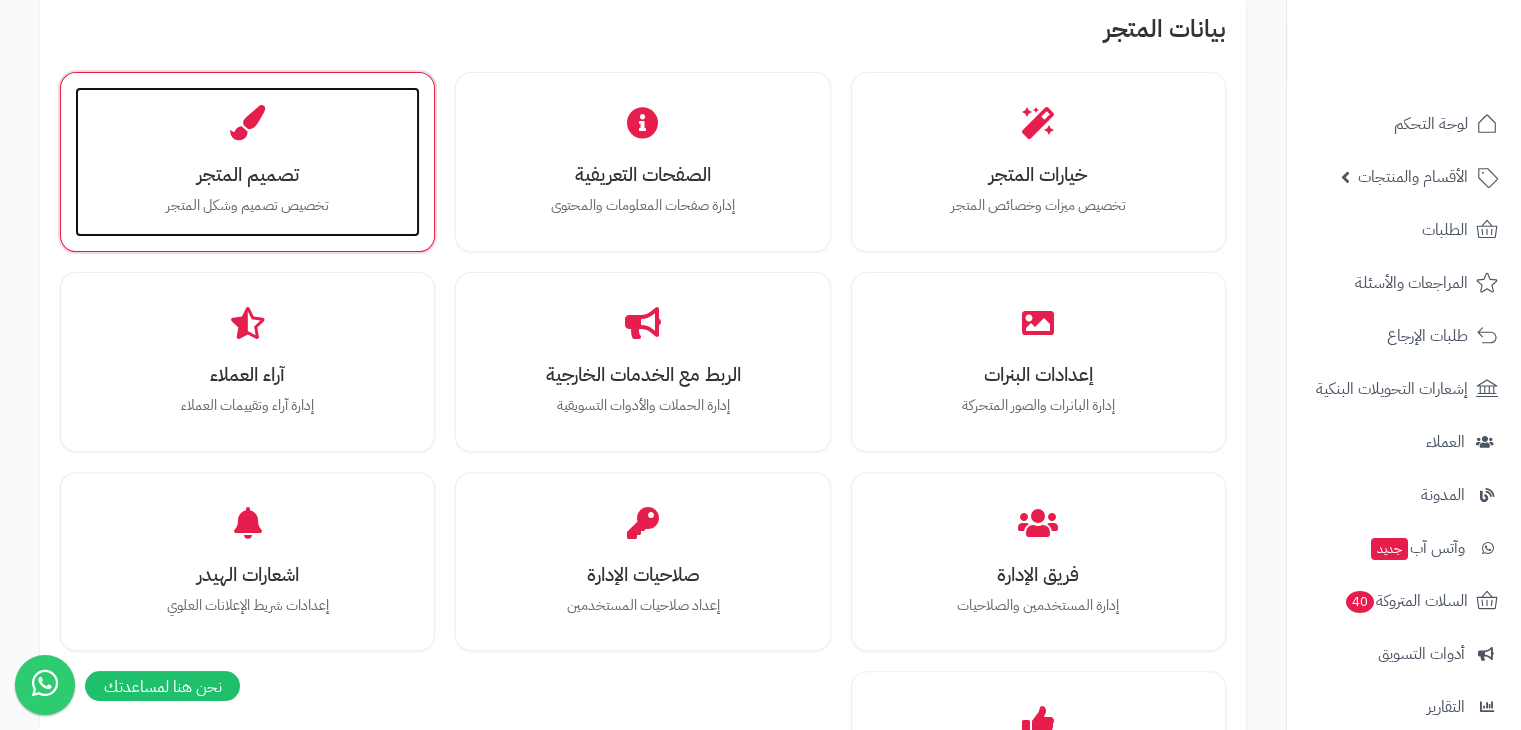 click on "تصميم المتجر تخصيص تصميم وشكل المتجر" at bounding box center [247, 162] 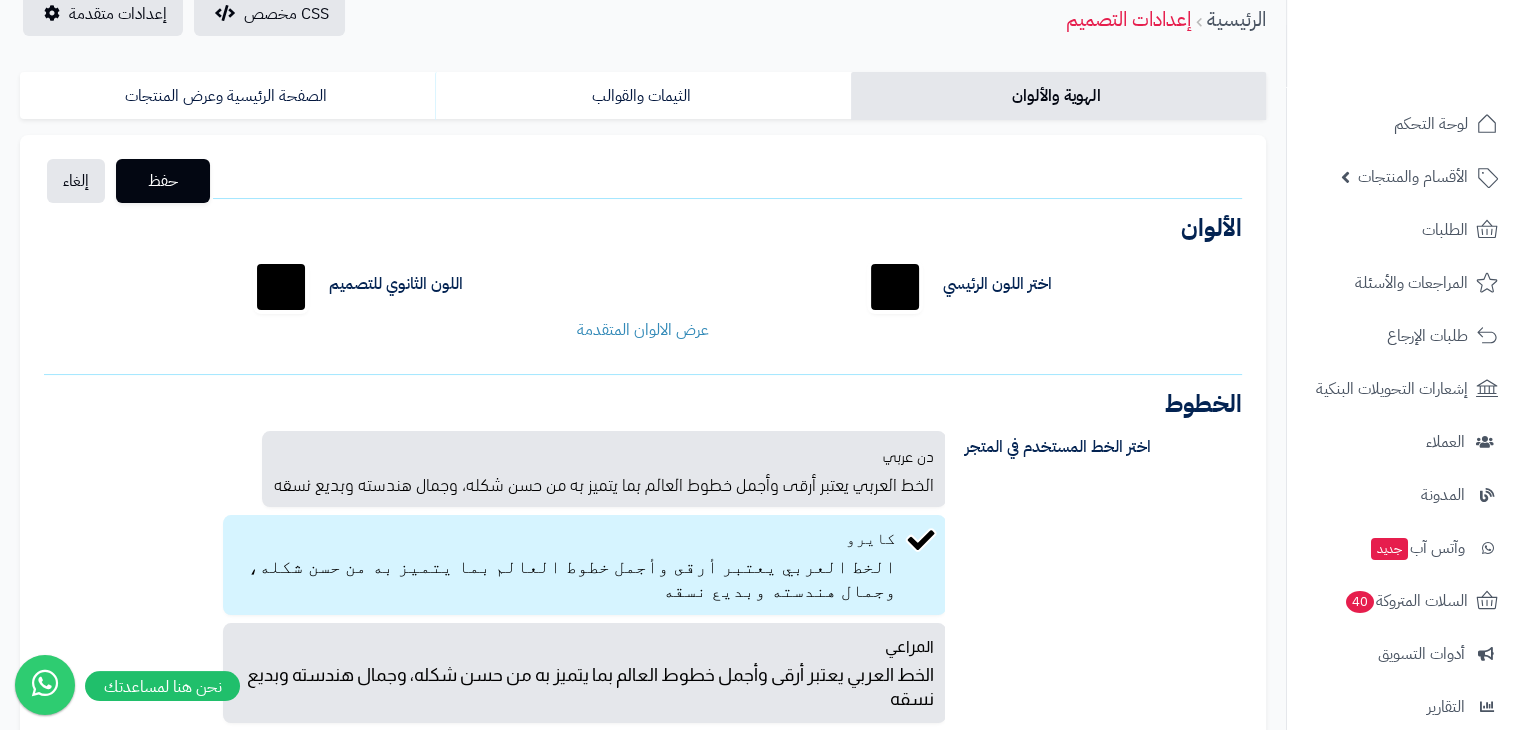 scroll, scrollTop: 87, scrollLeft: 0, axis: vertical 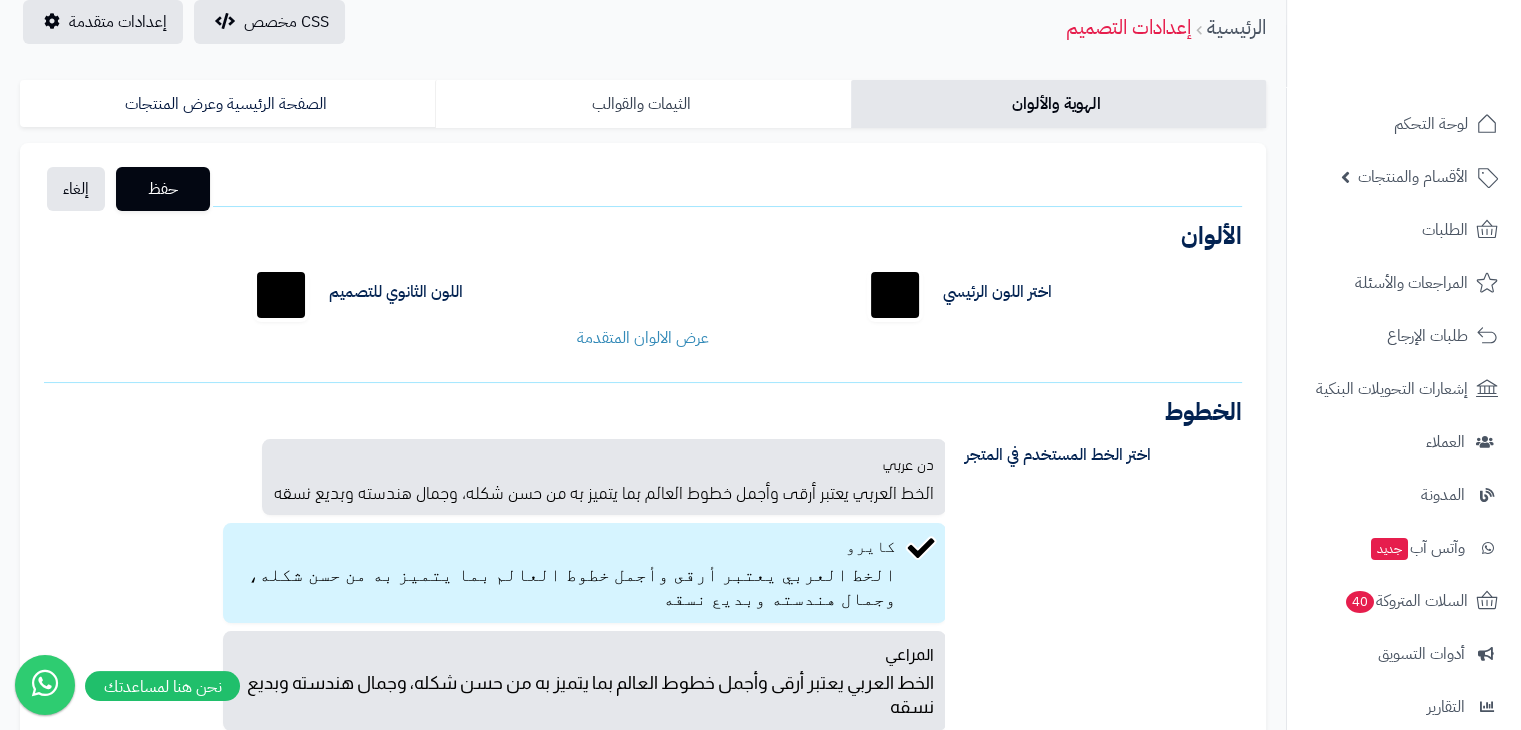 click on "الثيمات والقوالب" at bounding box center (642, 104) 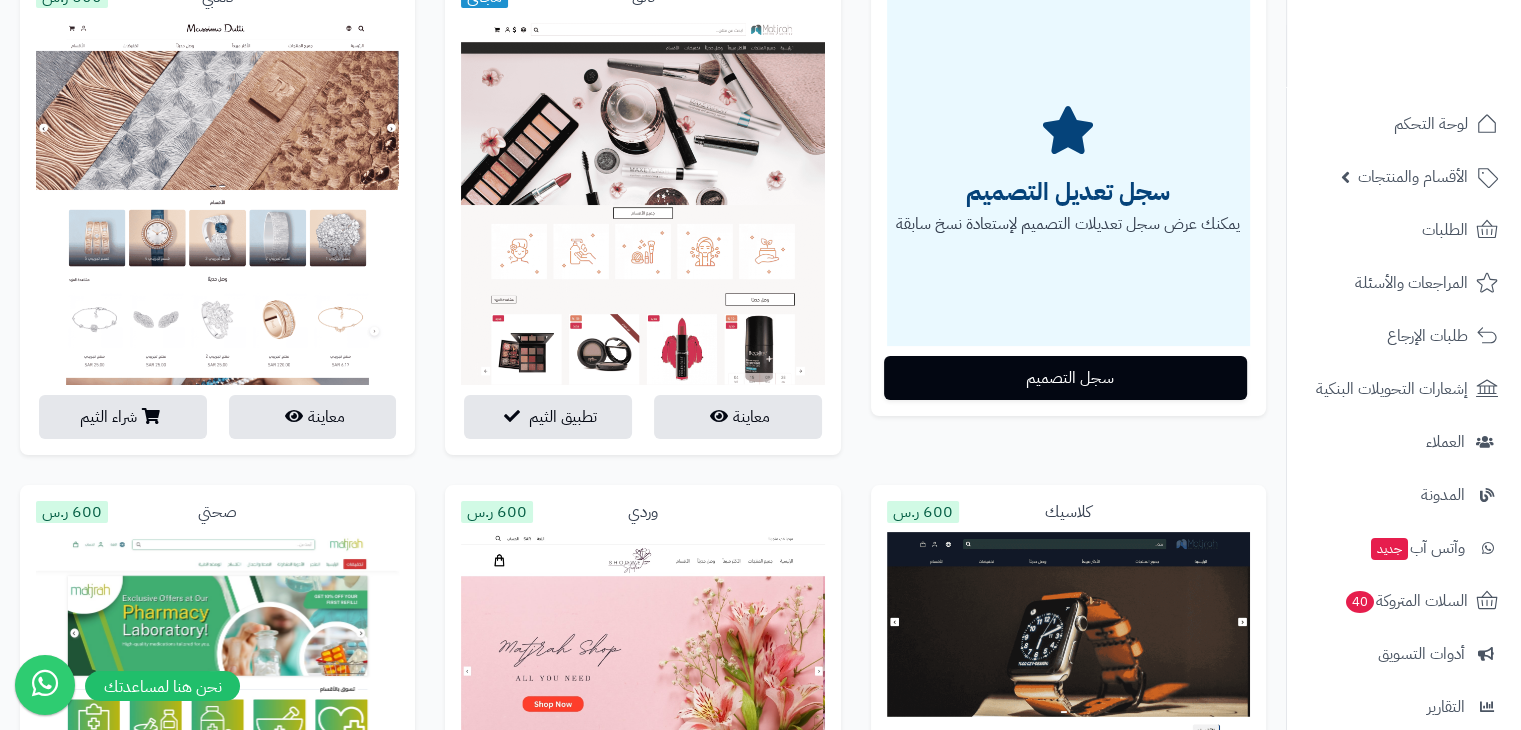 scroll, scrollTop: 316, scrollLeft: 0, axis: vertical 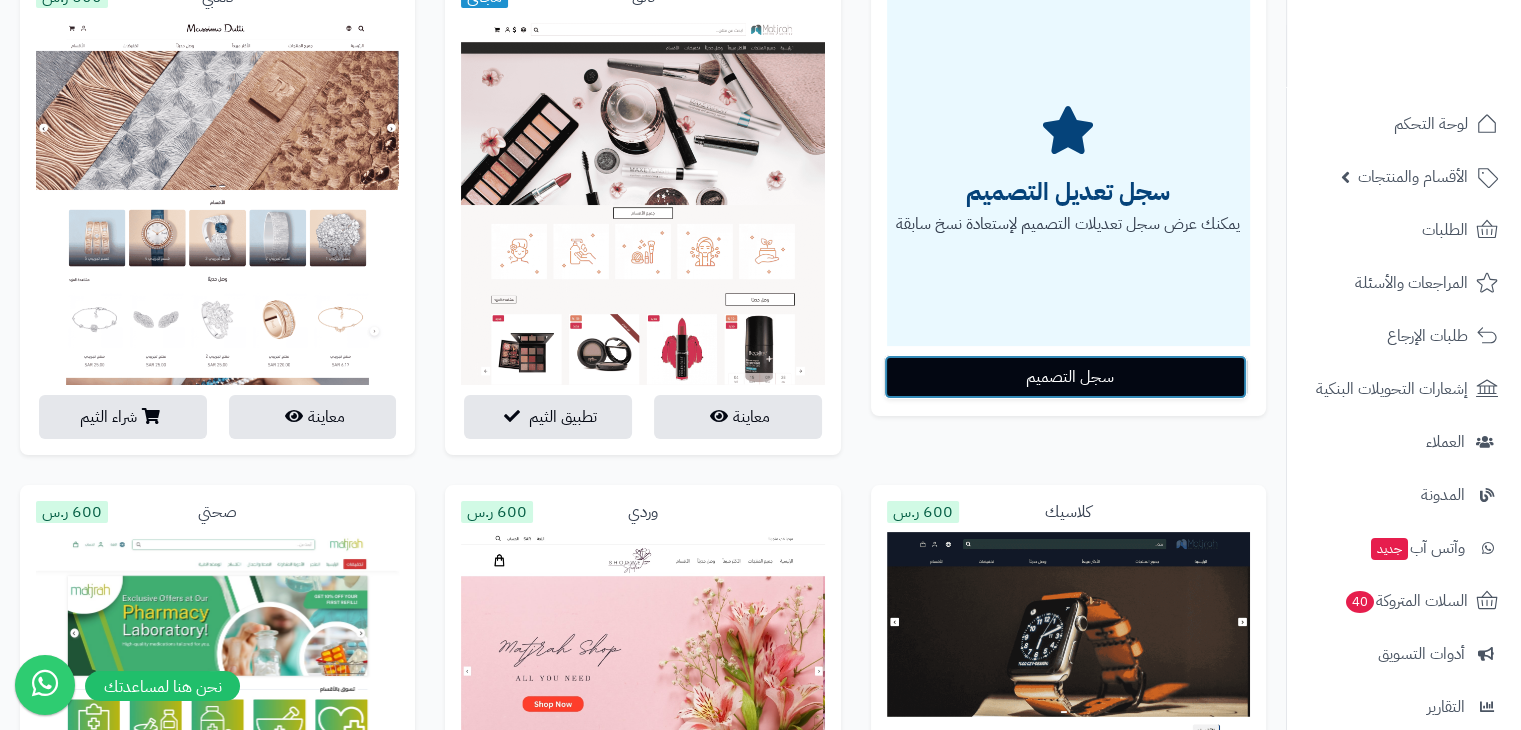 click on "سجل التصميم" at bounding box center [1065, 377] 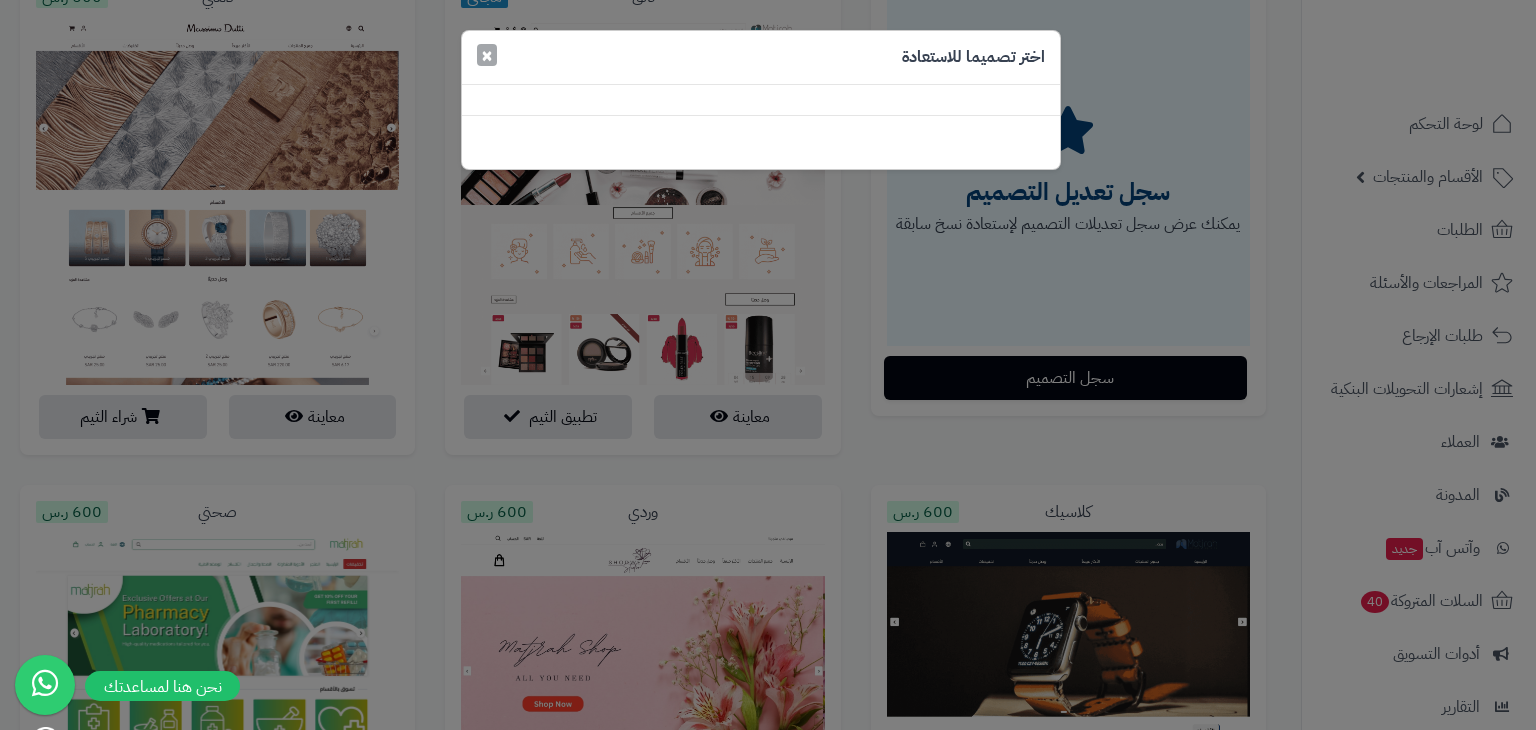 click on "×" at bounding box center [487, 55] 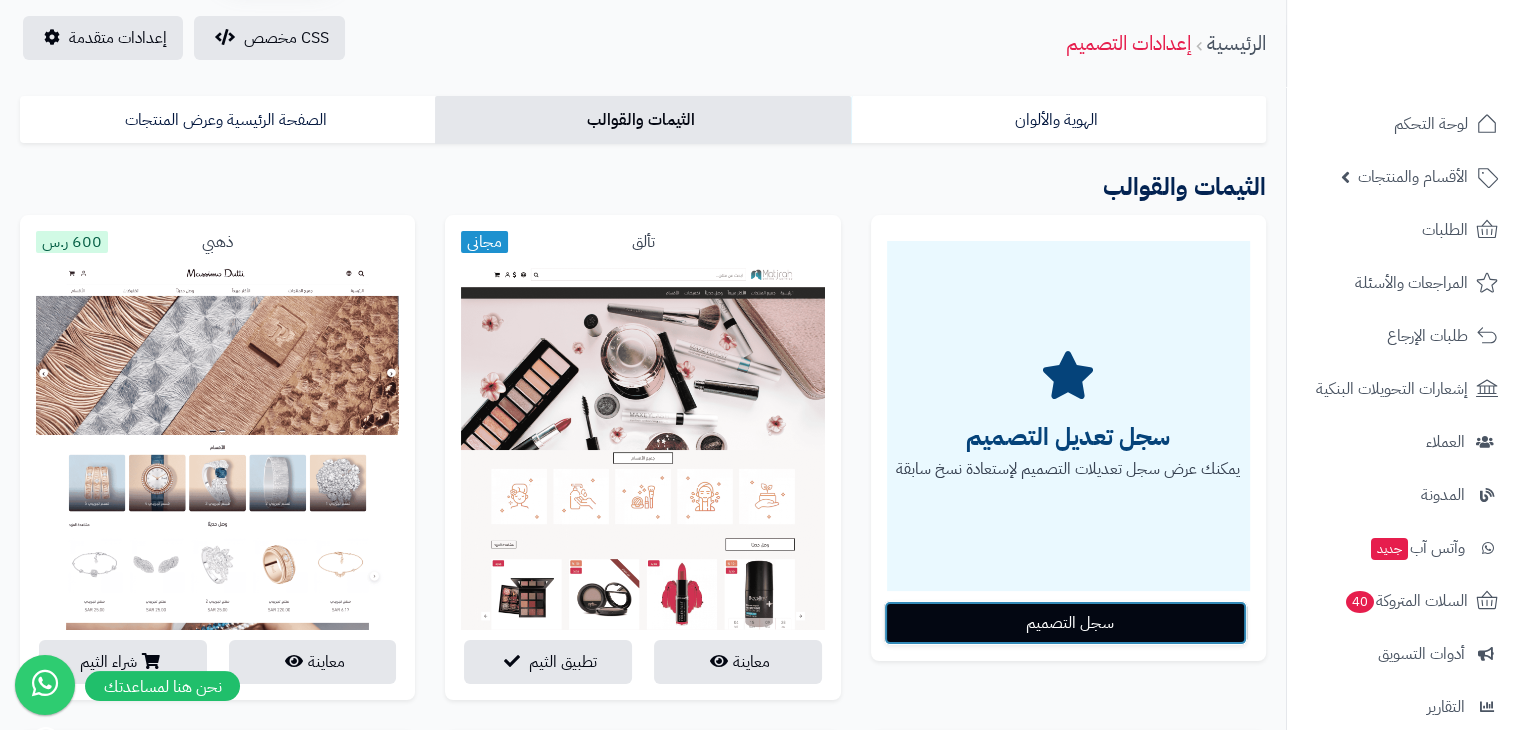 scroll, scrollTop: 34, scrollLeft: 0, axis: vertical 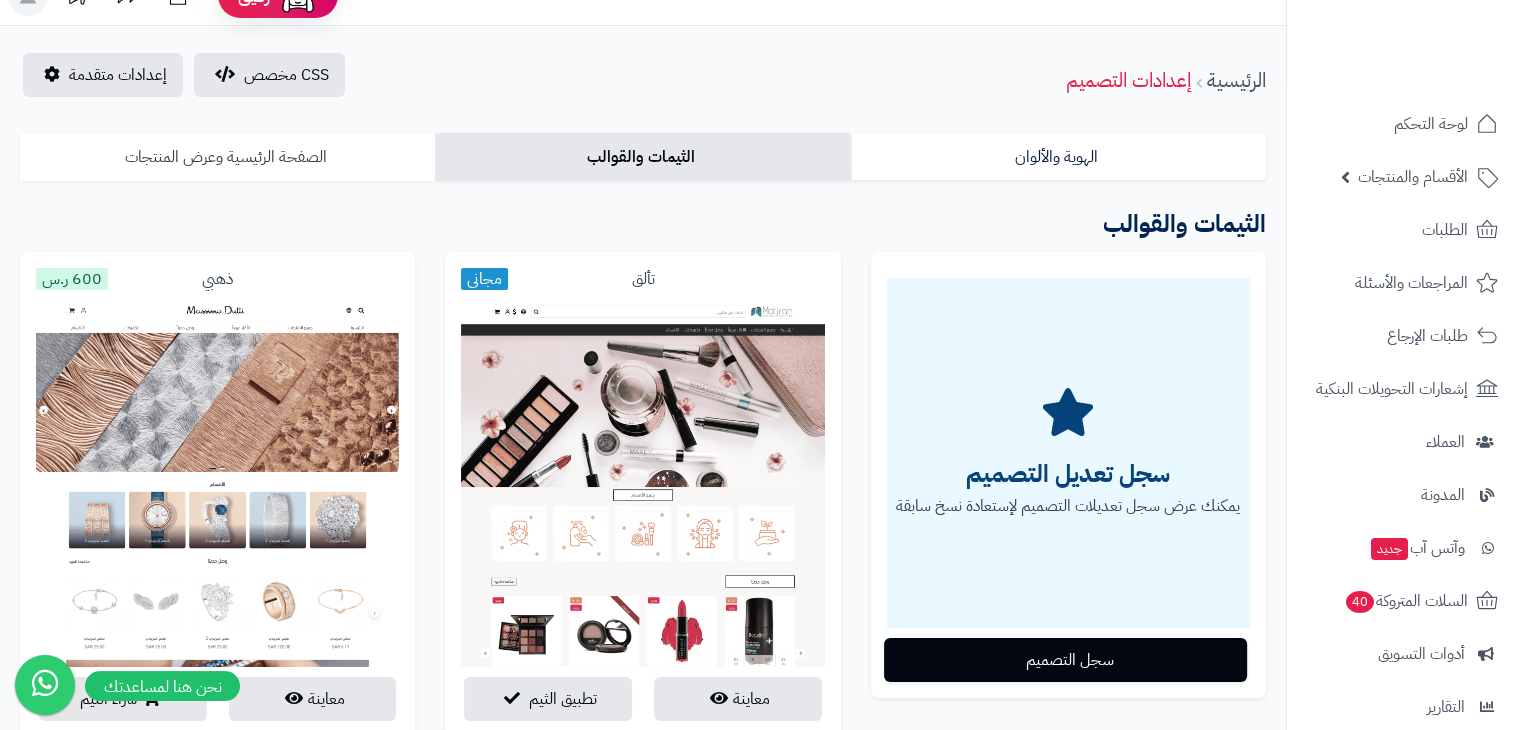 click on "الصفحة الرئيسية وعرض المنتجات" at bounding box center (227, 157) 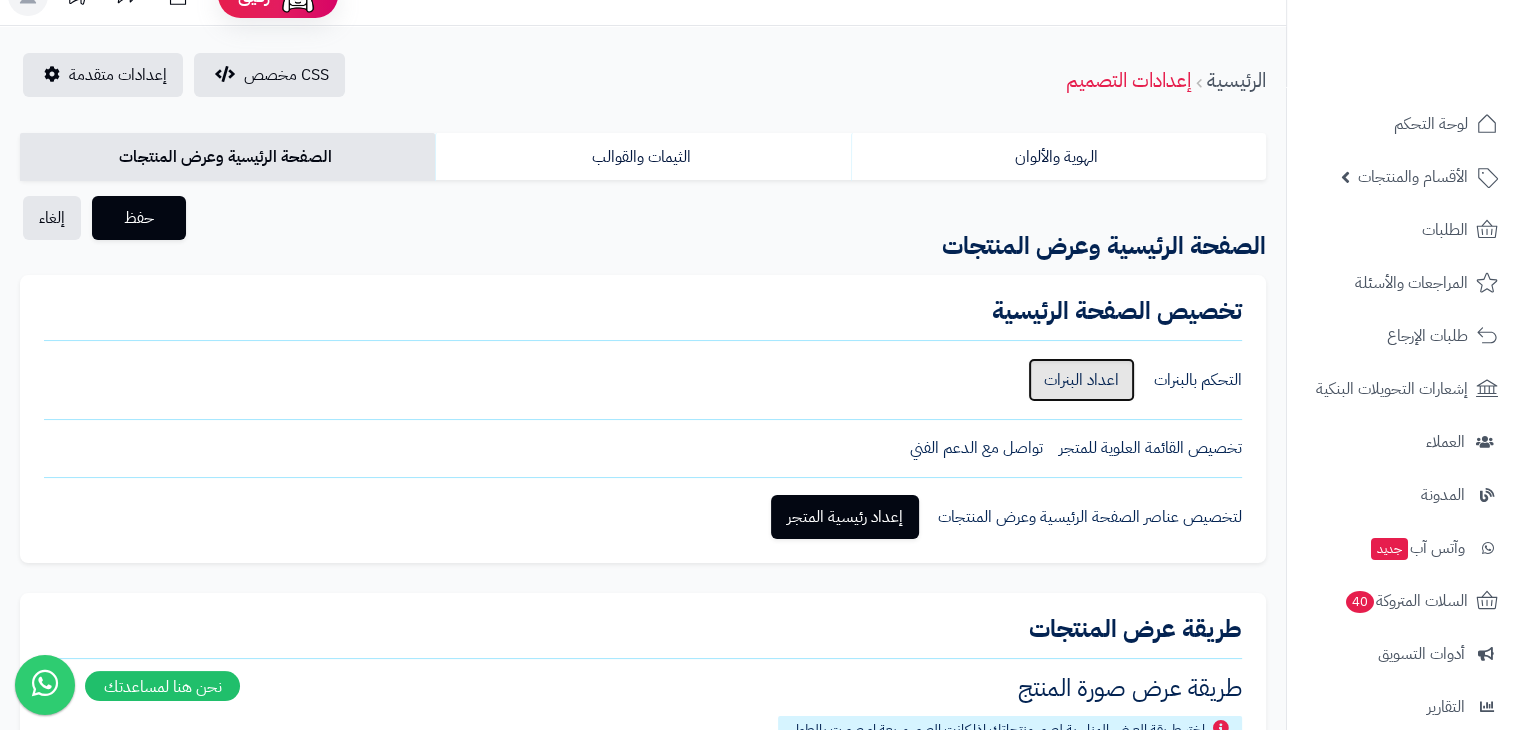 click on "اعداد البنرات" at bounding box center [1081, 380] 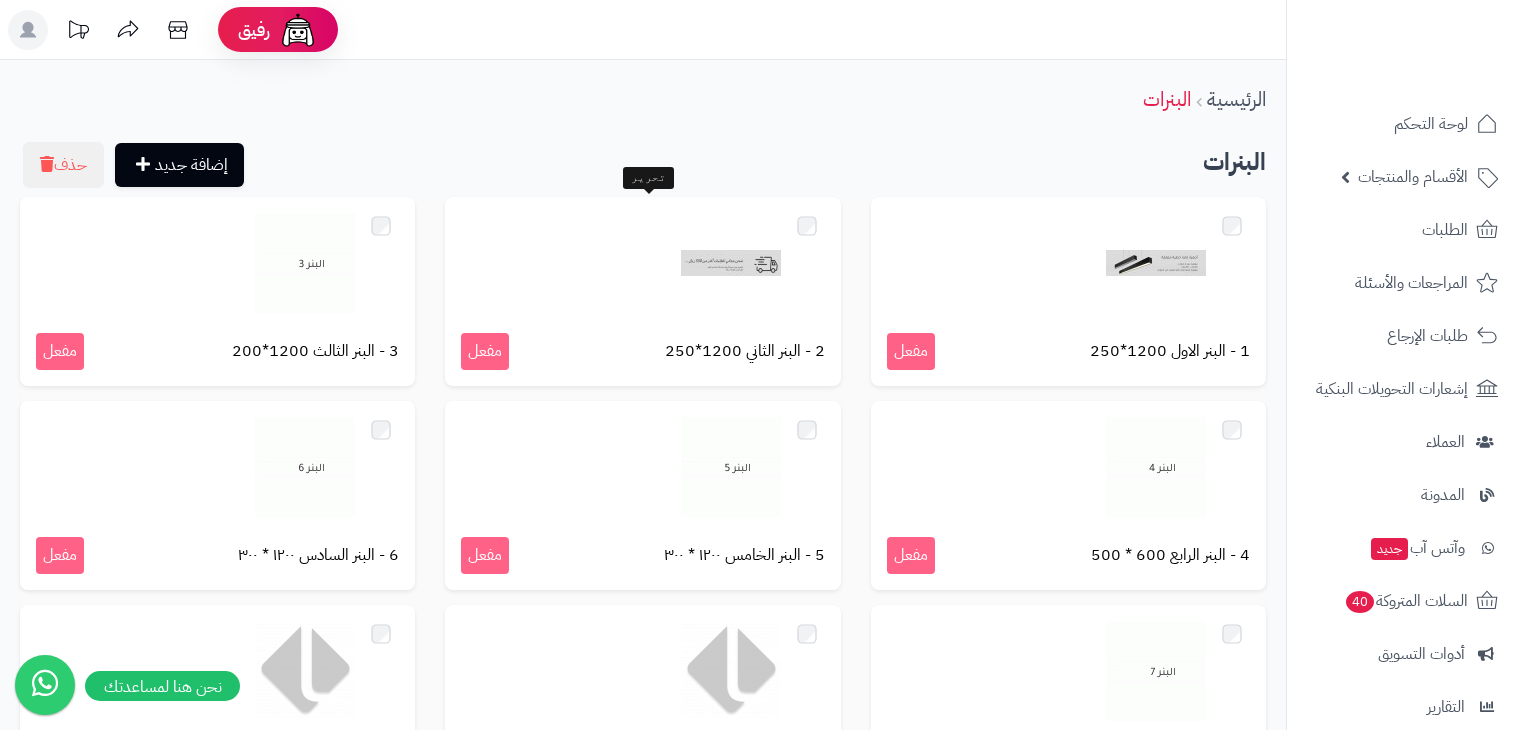 scroll, scrollTop: 0, scrollLeft: 0, axis: both 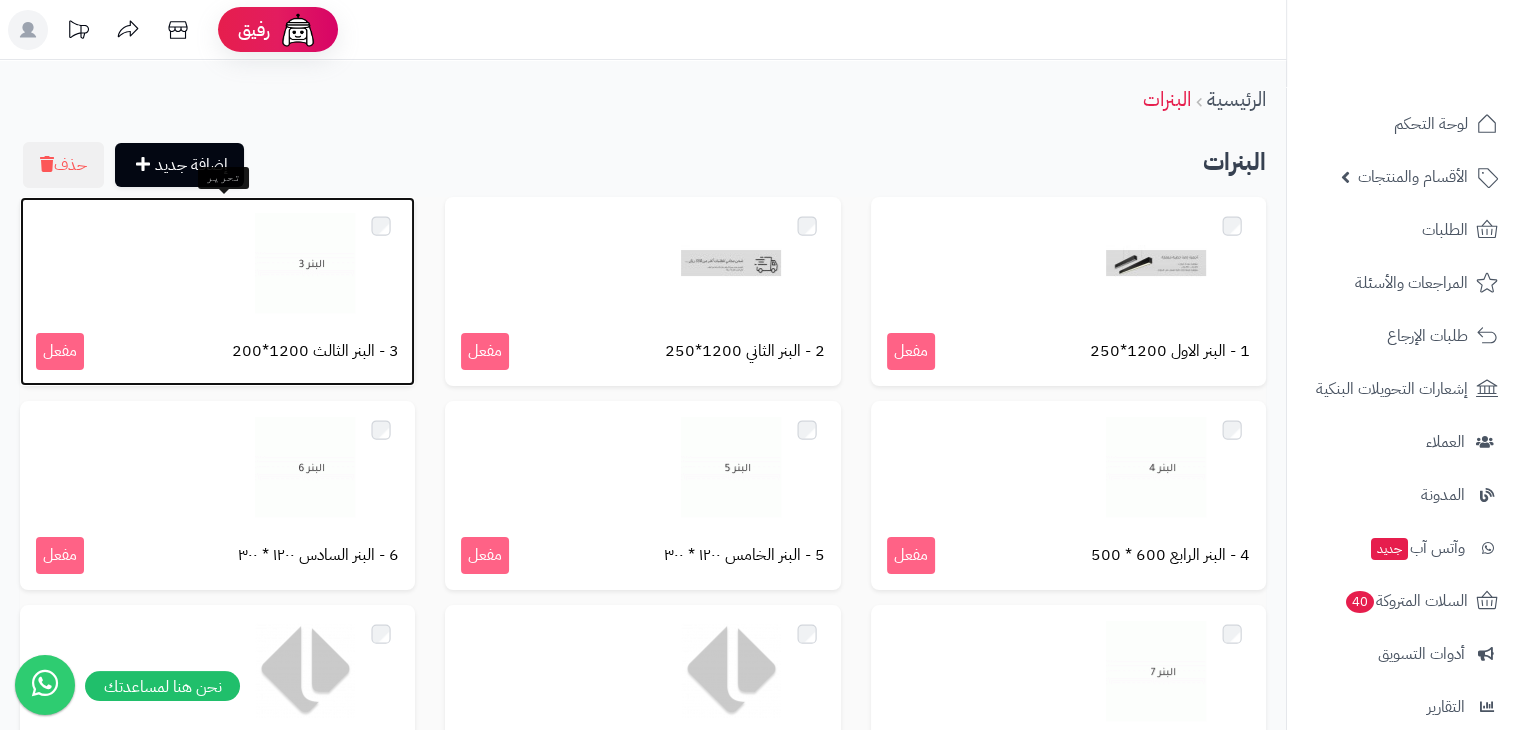 click at bounding box center (305, 263) 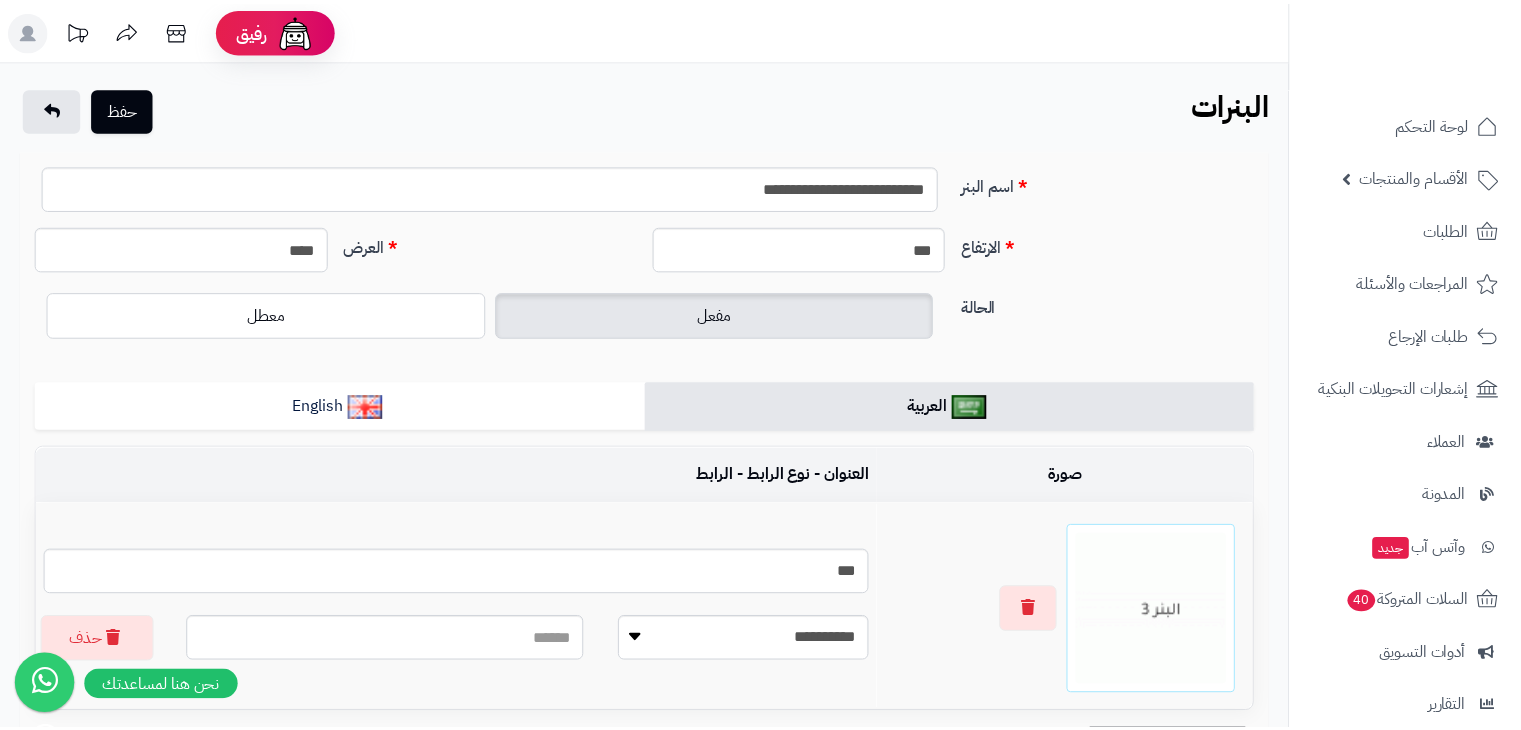 scroll, scrollTop: 0, scrollLeft: 0, axis: both 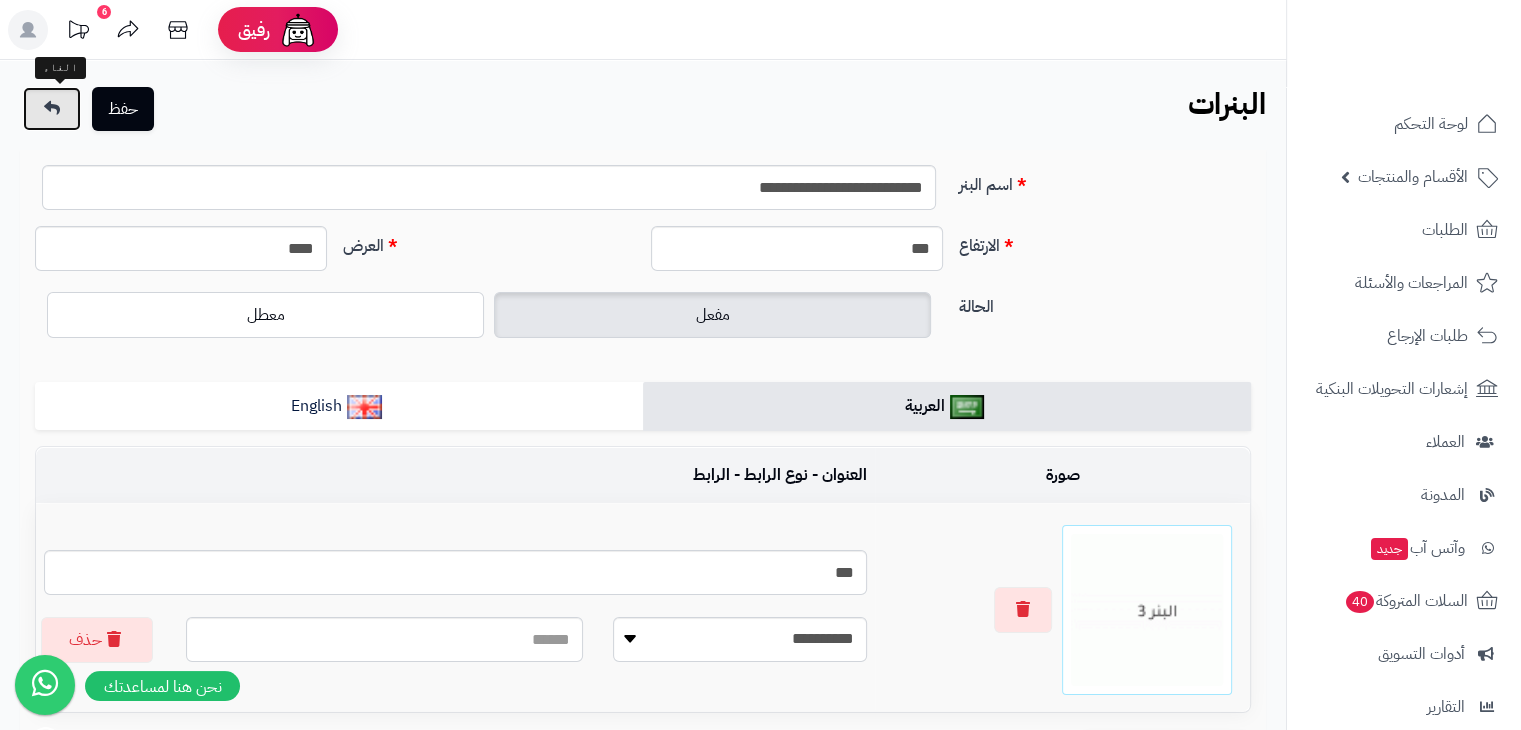 click at bounding box center [52, 108] 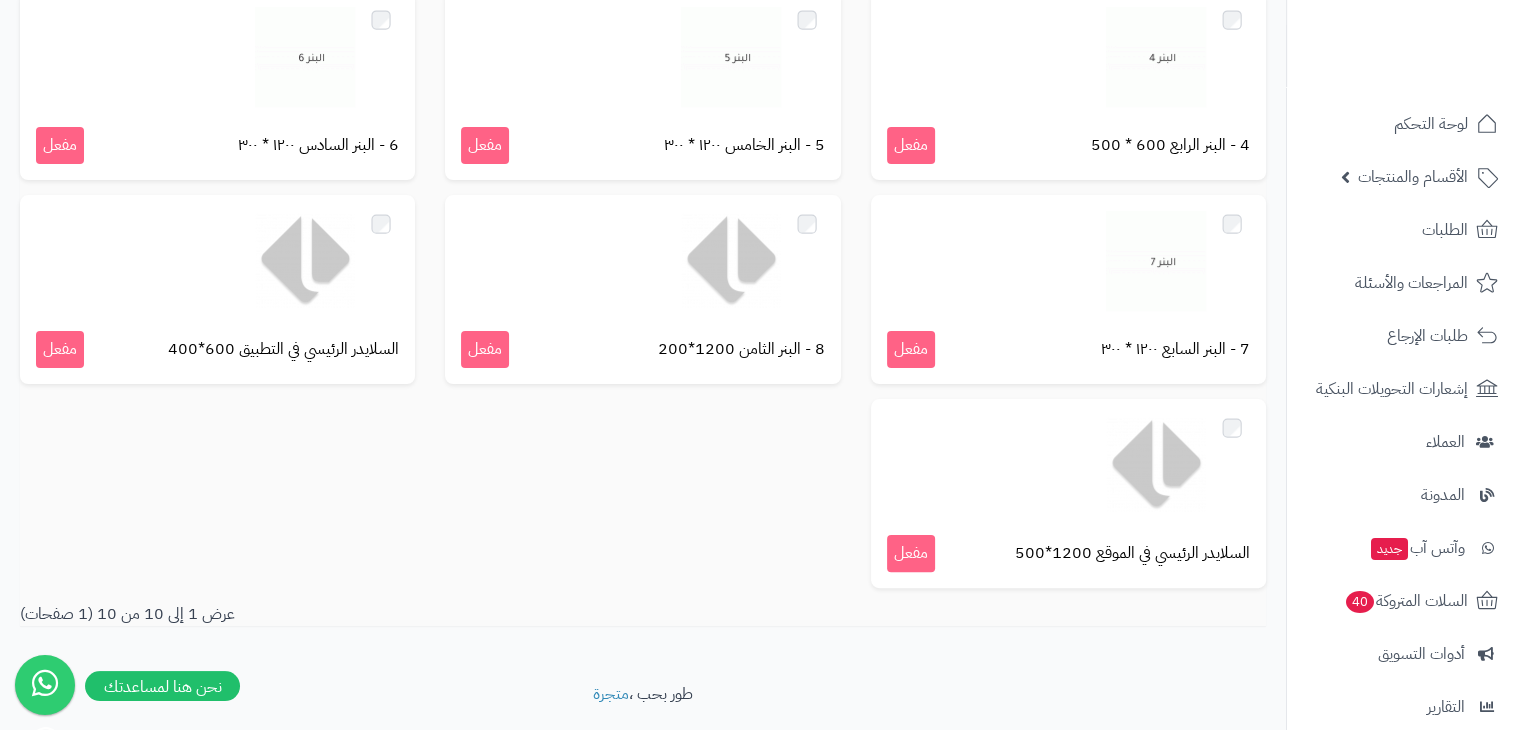 scroll, scrollTop: 0, scrollLeft: 0, axis: both 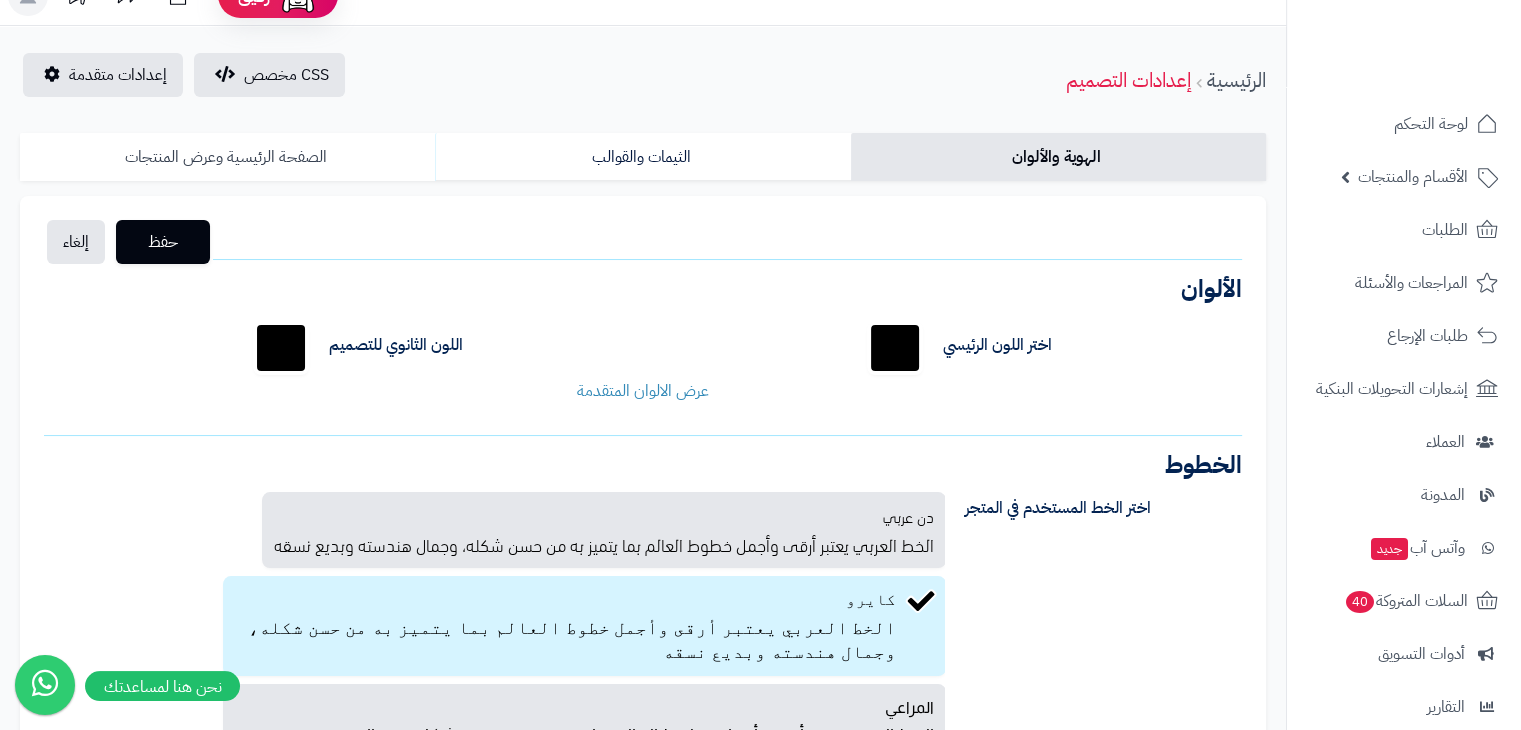 click on "الصفحة الرئيسية وعرض المنتجات" at bounding box center (227, 157) 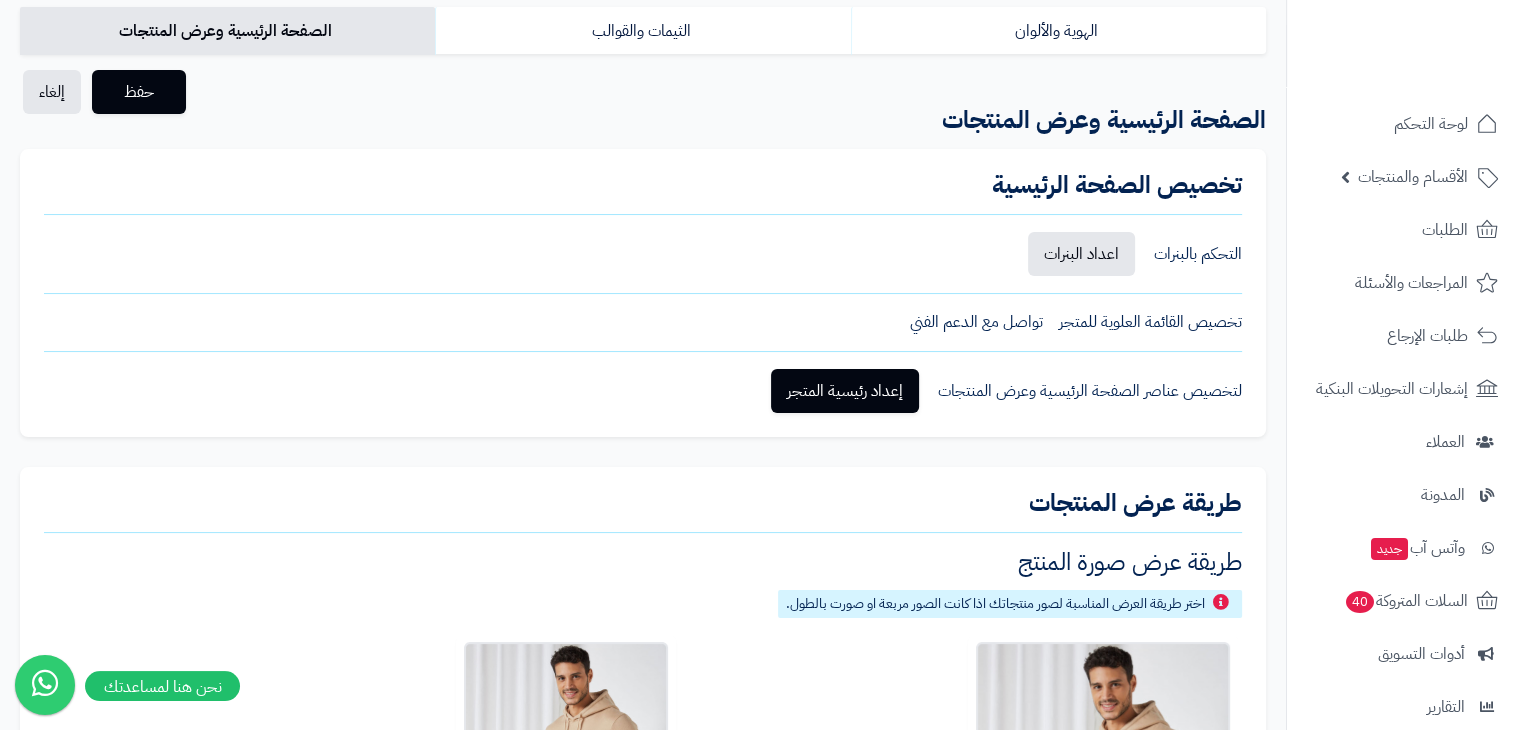scroll, scrollTop: 173, scrollLeft: 0, axis: vertical 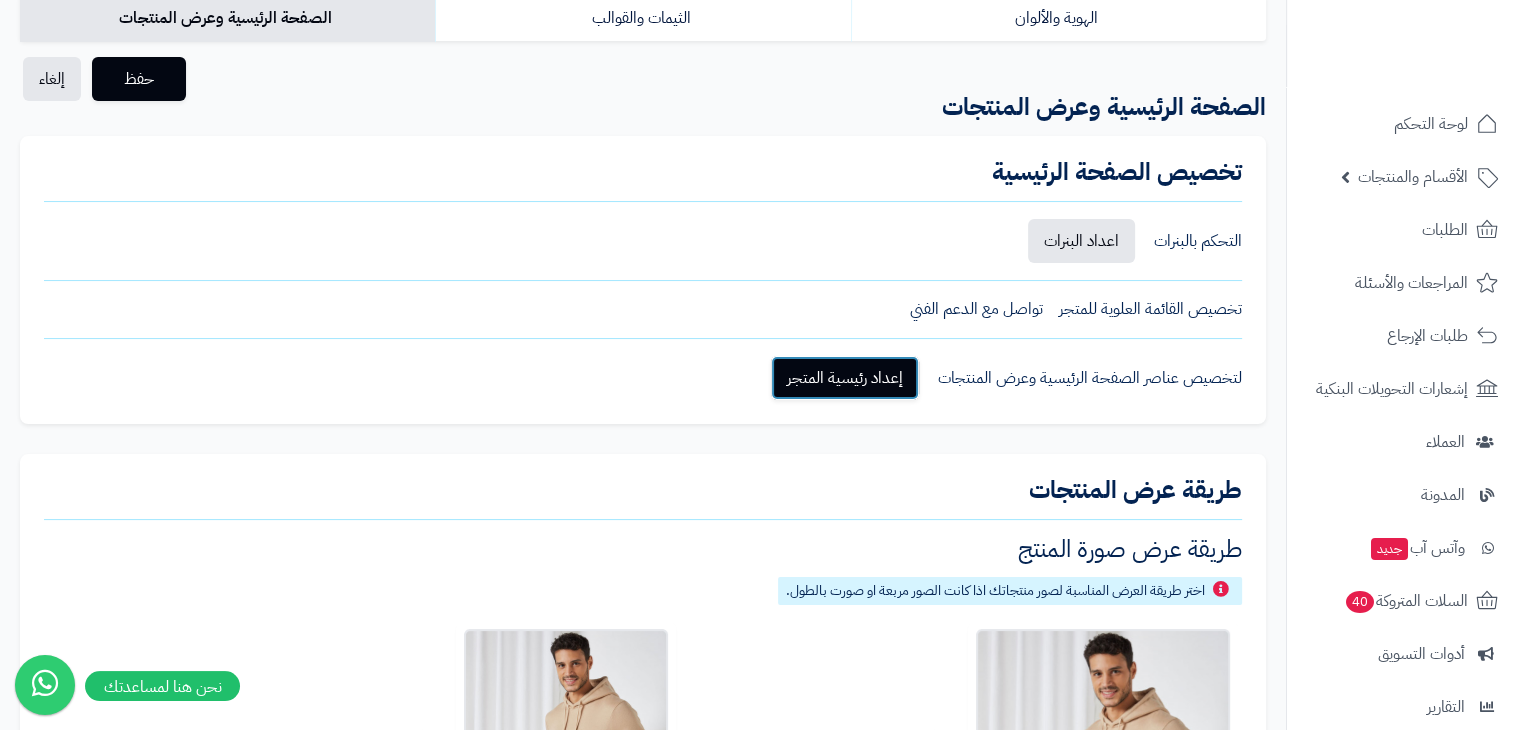 click on "إعداد رئيسية المتجر" at bounding box center [845, 378] 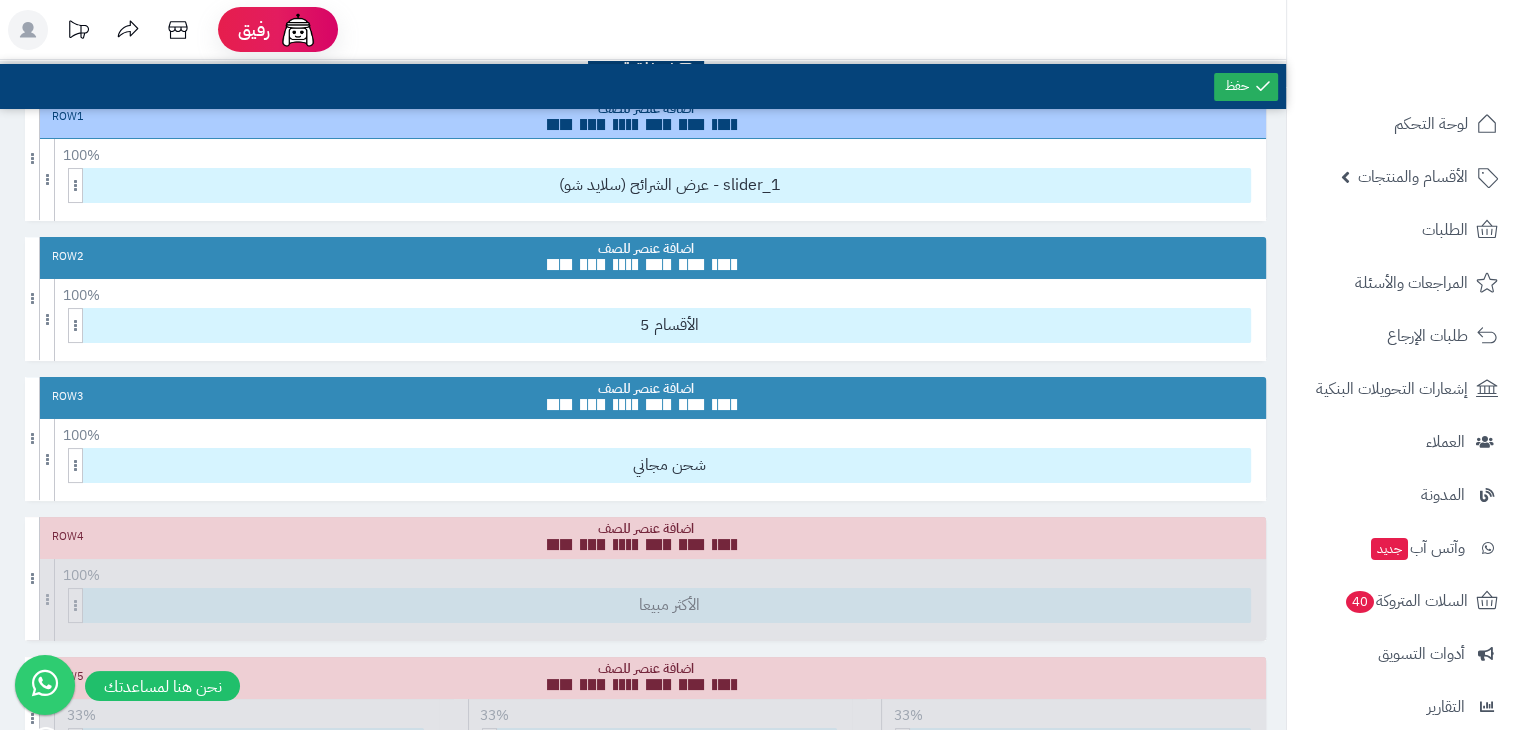 scroll, scrollTop: 0, scrollLeft: 0, axis: both 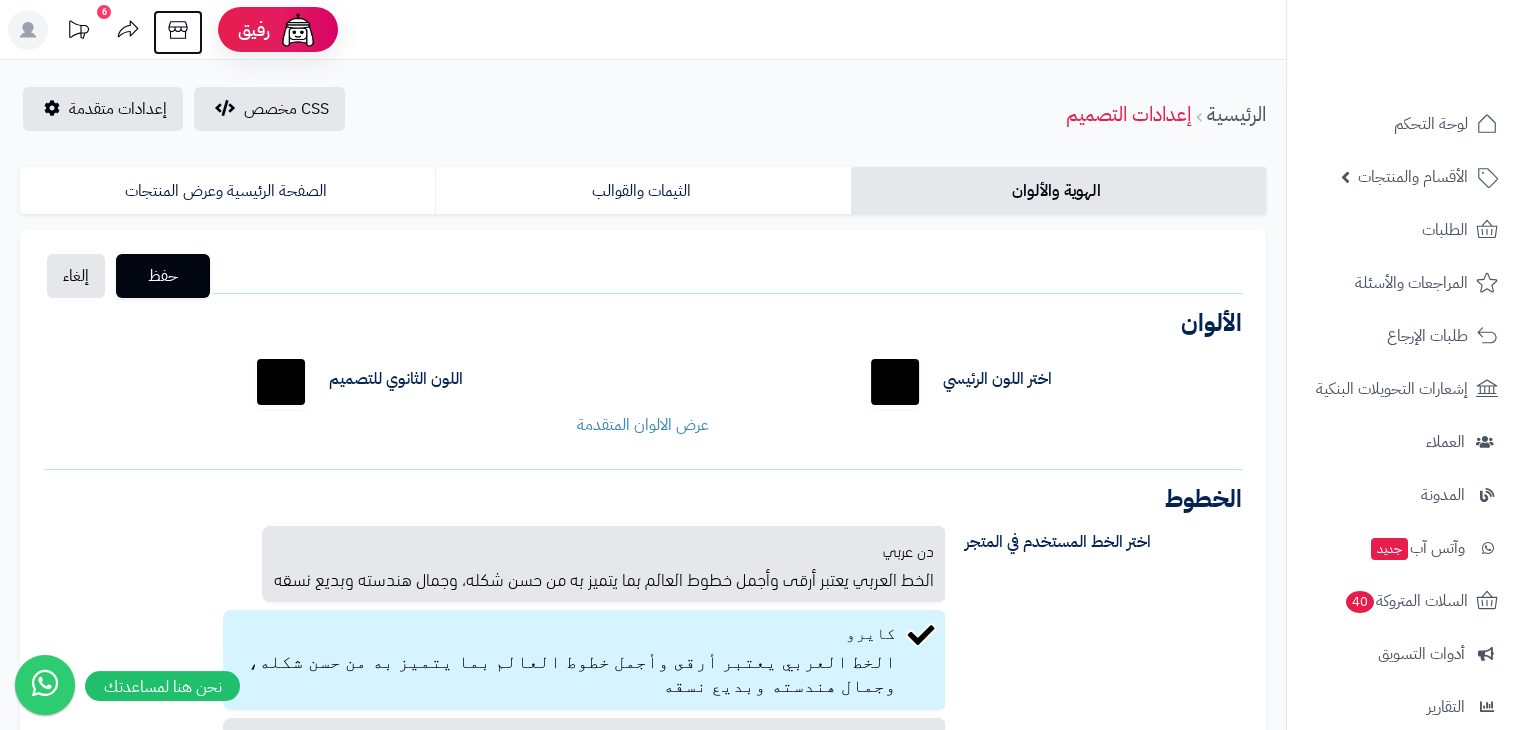 click 